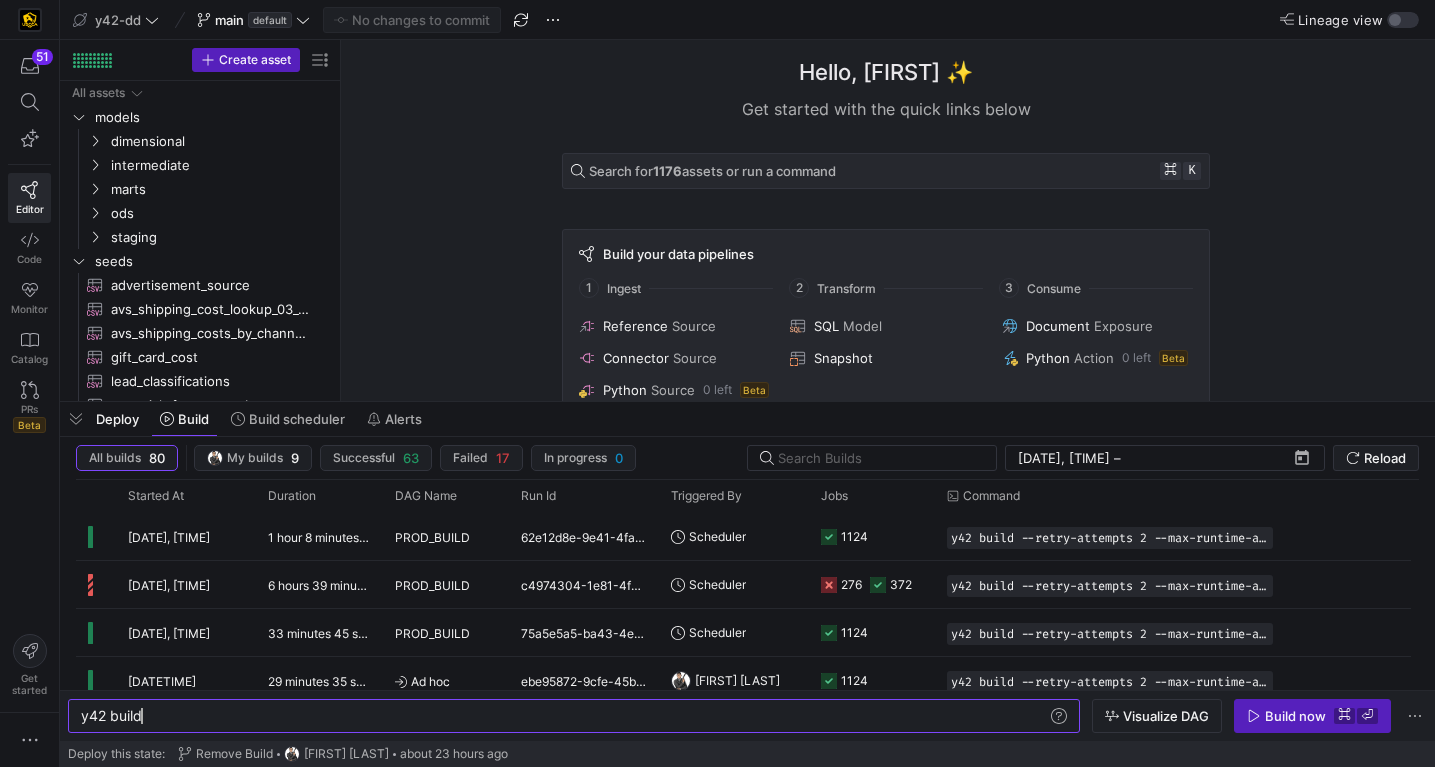 scroll, scrollTop: 0, scrollLeft: 0, axis: both 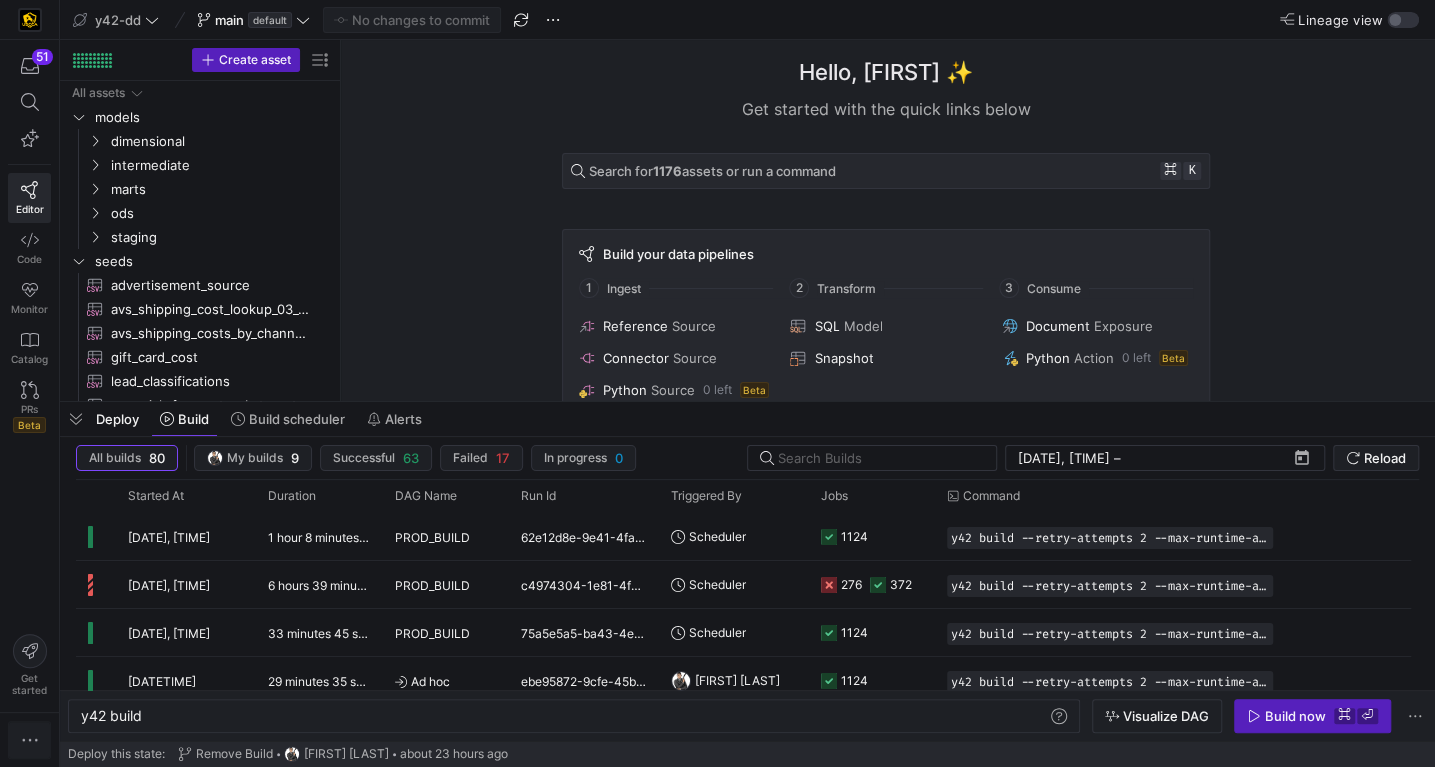 click 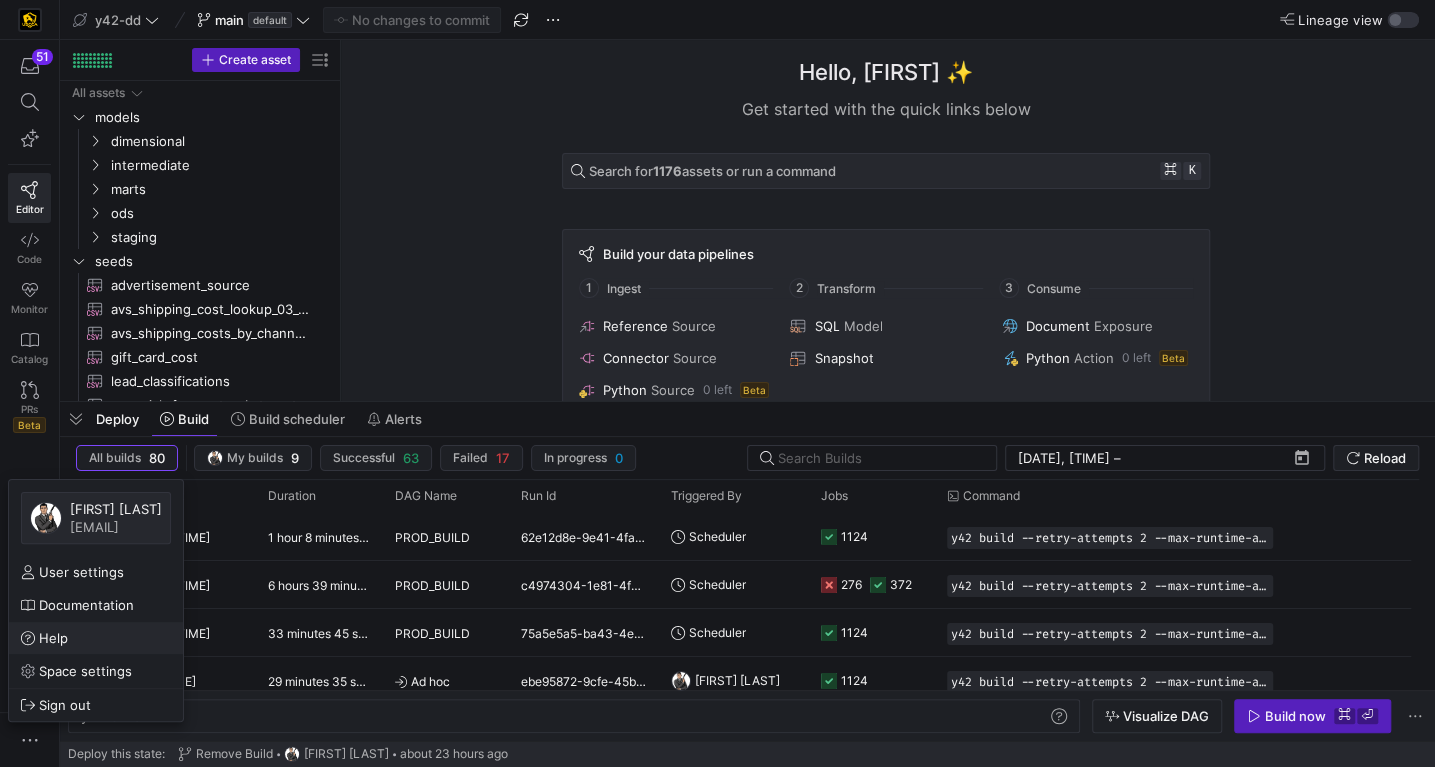 click on "Help" at bounding box center [96, 638] 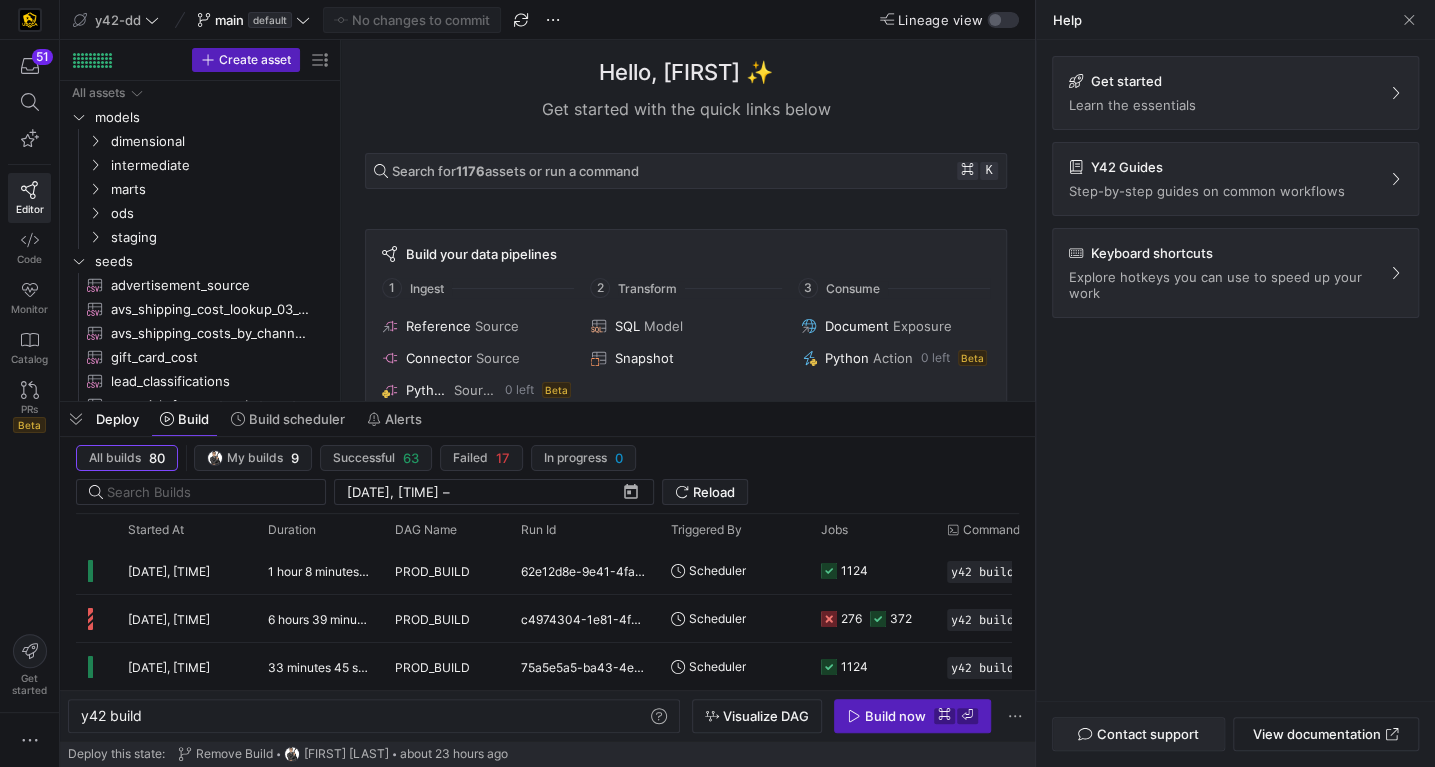 click on "Contact support" at bounding box center (1147, 734) 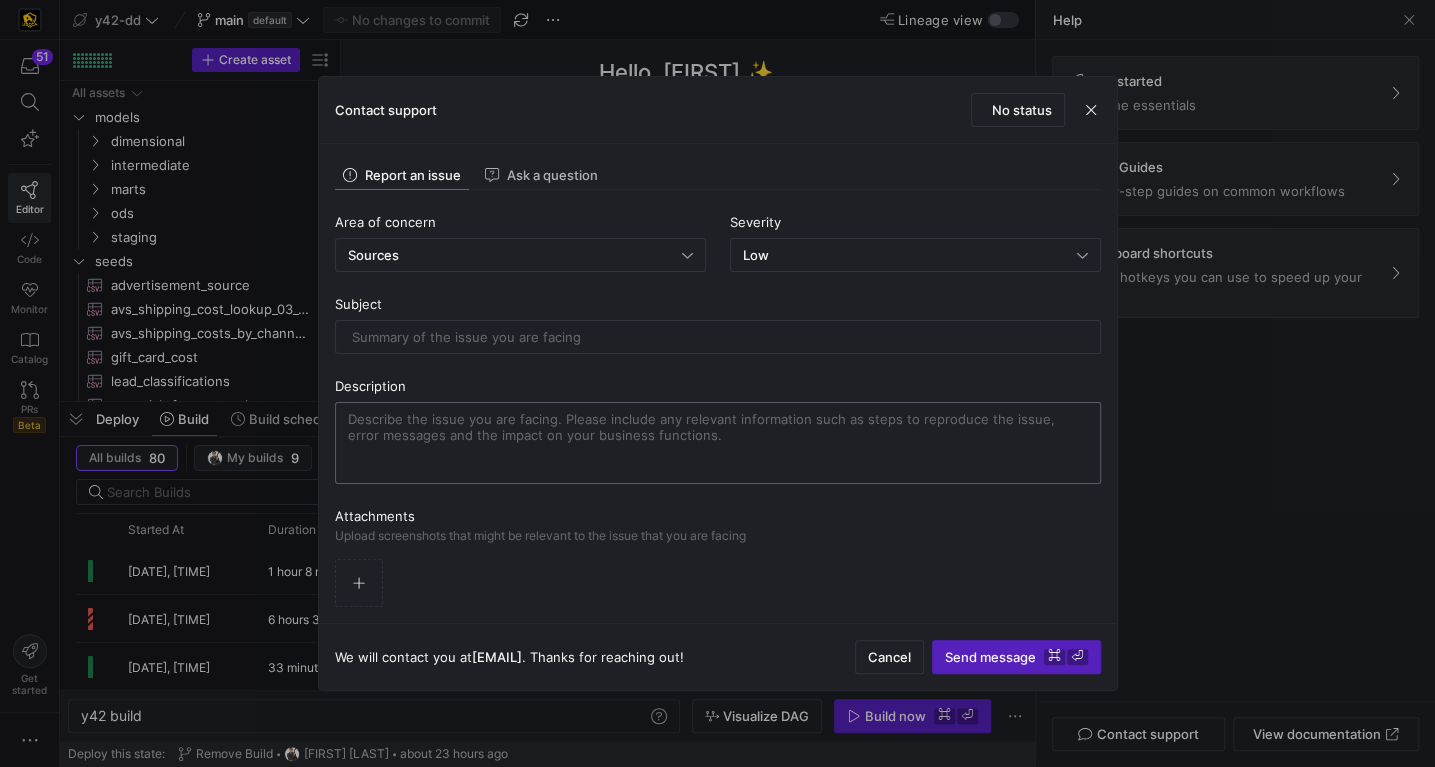 click at bounding box center [718, 443] 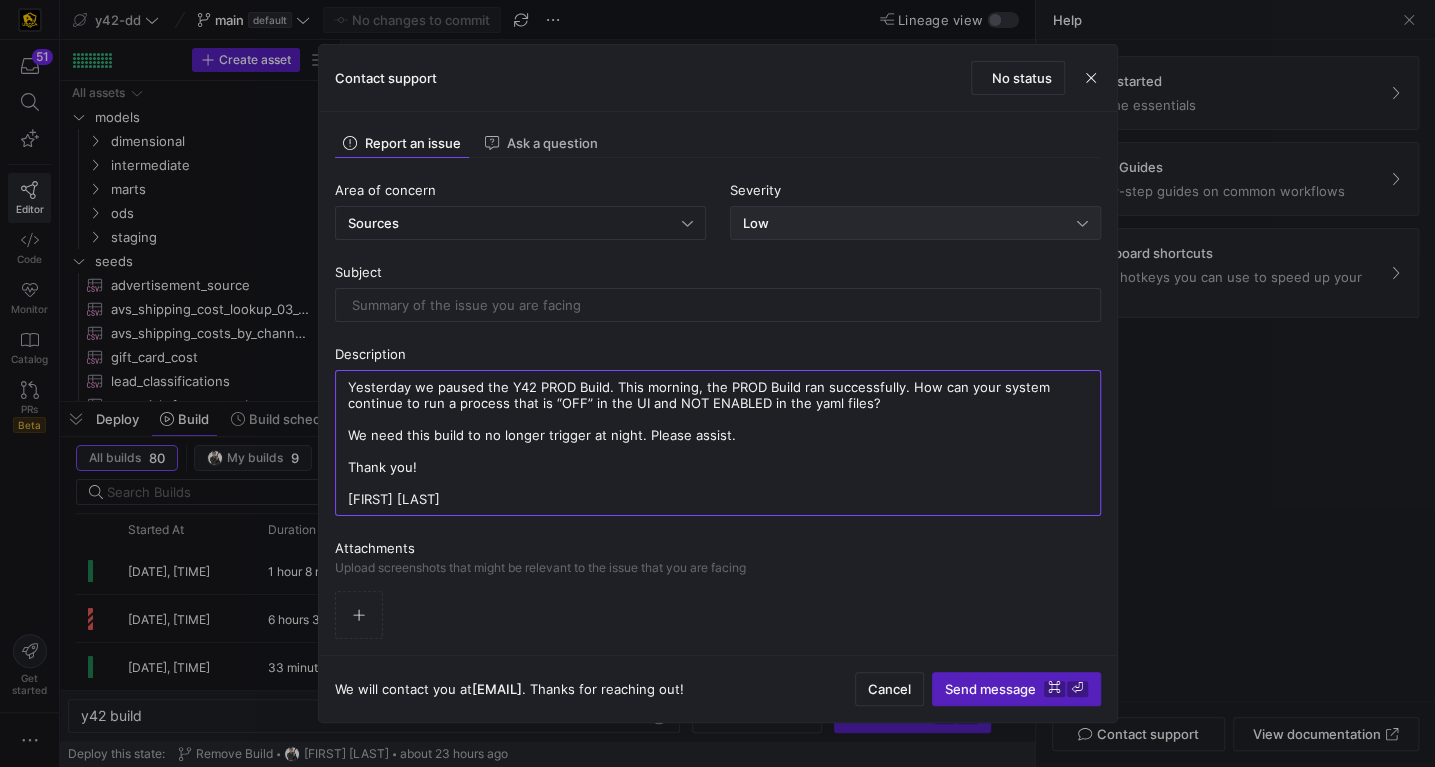 type on "Yesterday we paused the Y42 PROD Build. This morning, the PROD Build ran successfully. How can your system continue to run a process that is “OFF” in the UI and NOT ENABLED in the yaml files?
We need this build to no longer trigger at night. Please assist.
Thank you!
[FIRST] [LAST]" 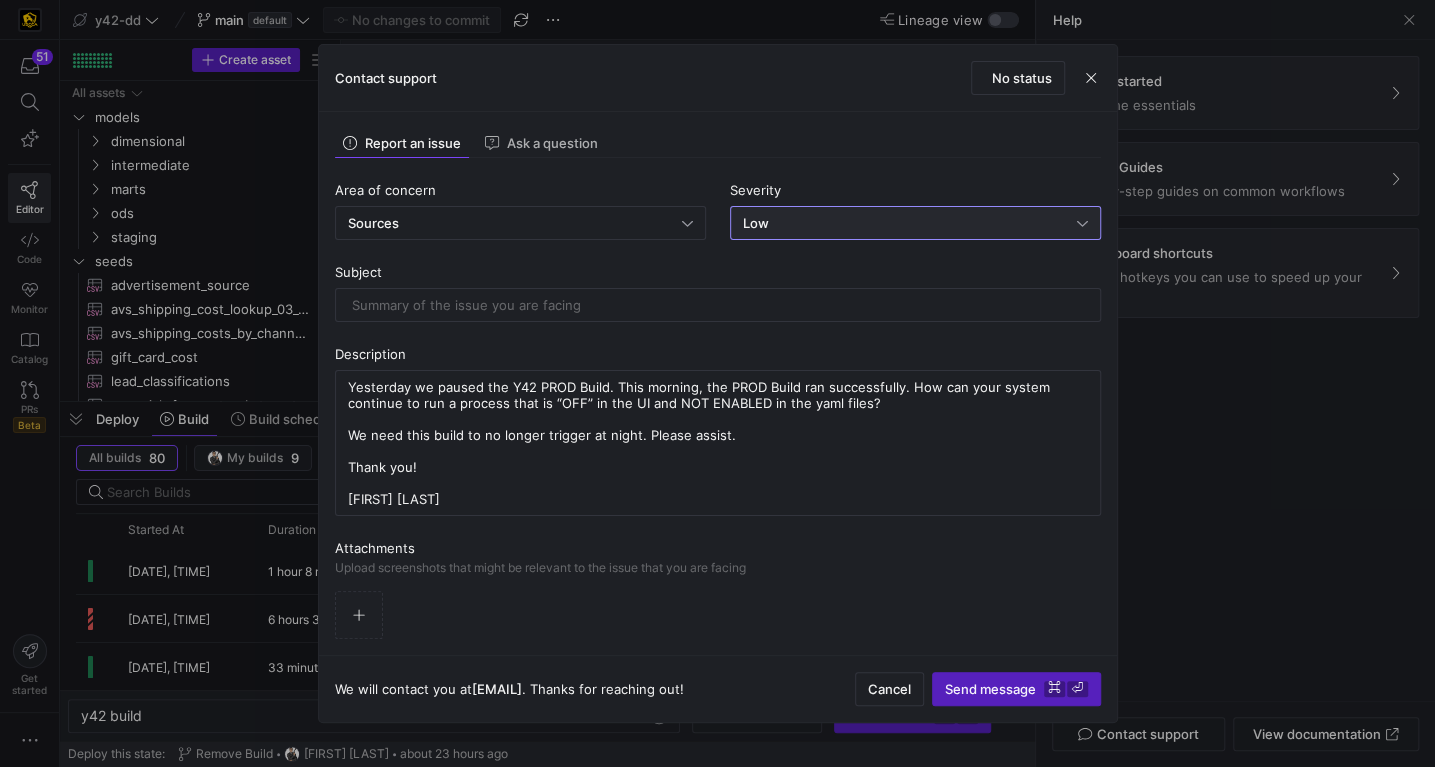 click on "Low" at bounding box center (910, 223) 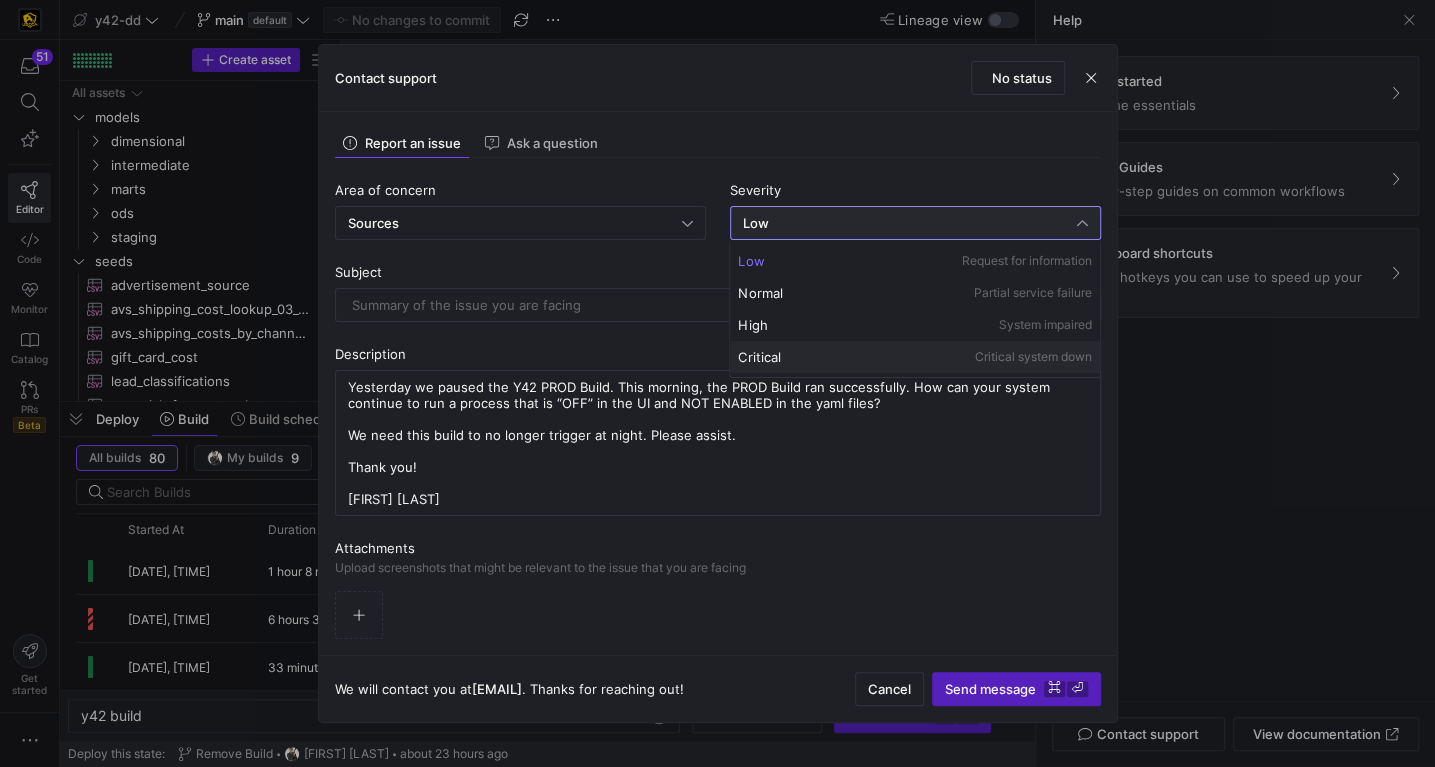 click on "Critical Critical system down" at bounding box center [914, 357] 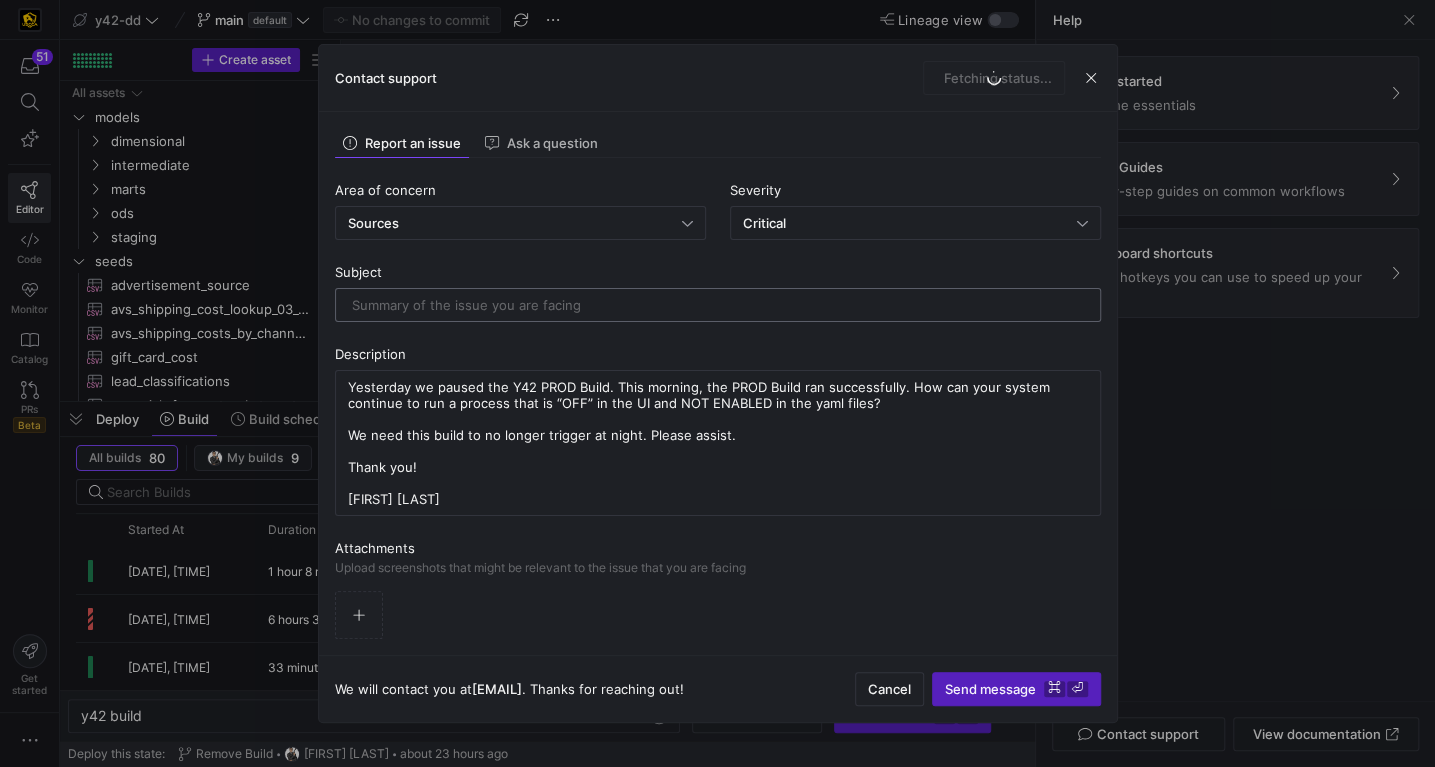 click at bounding box center (718, 305) 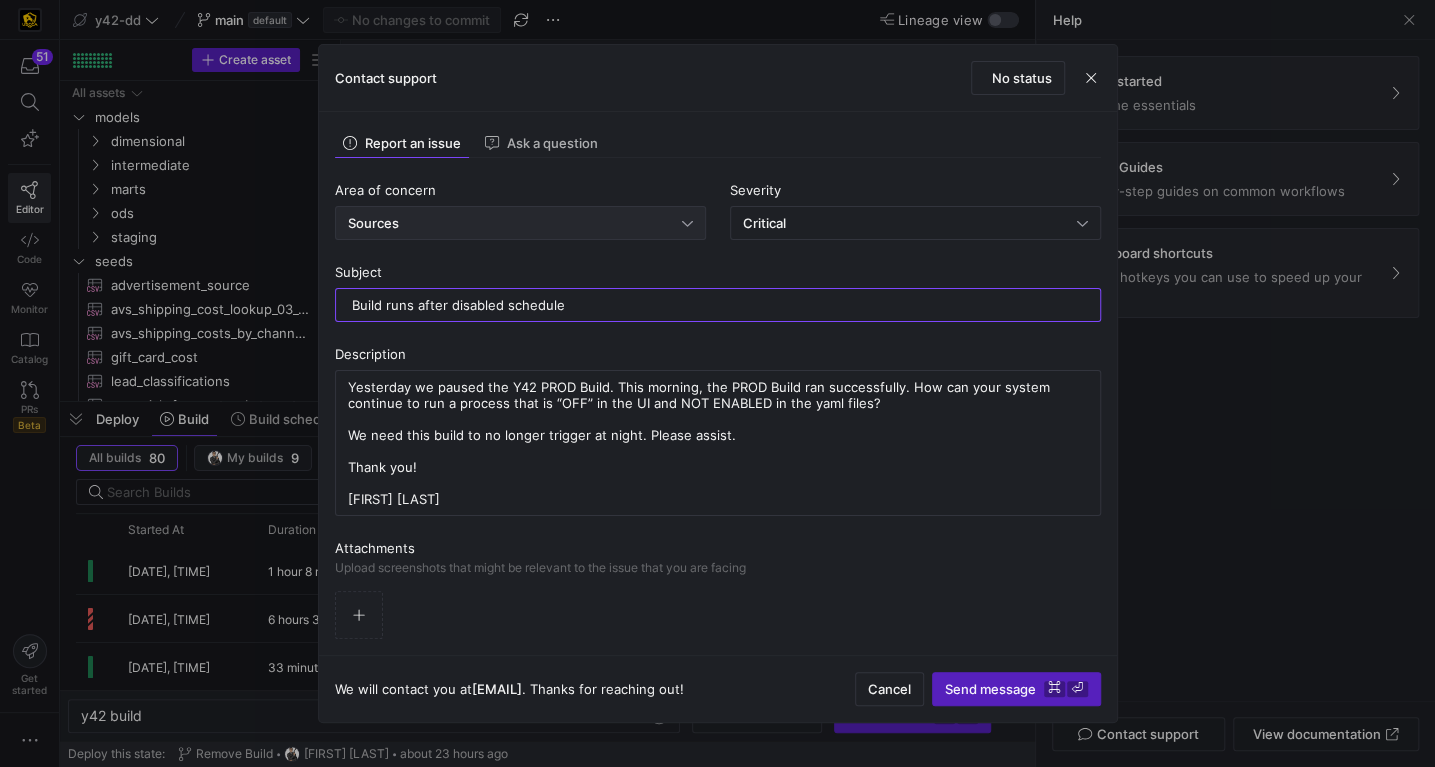 type on "Build runs after disabled schedule" 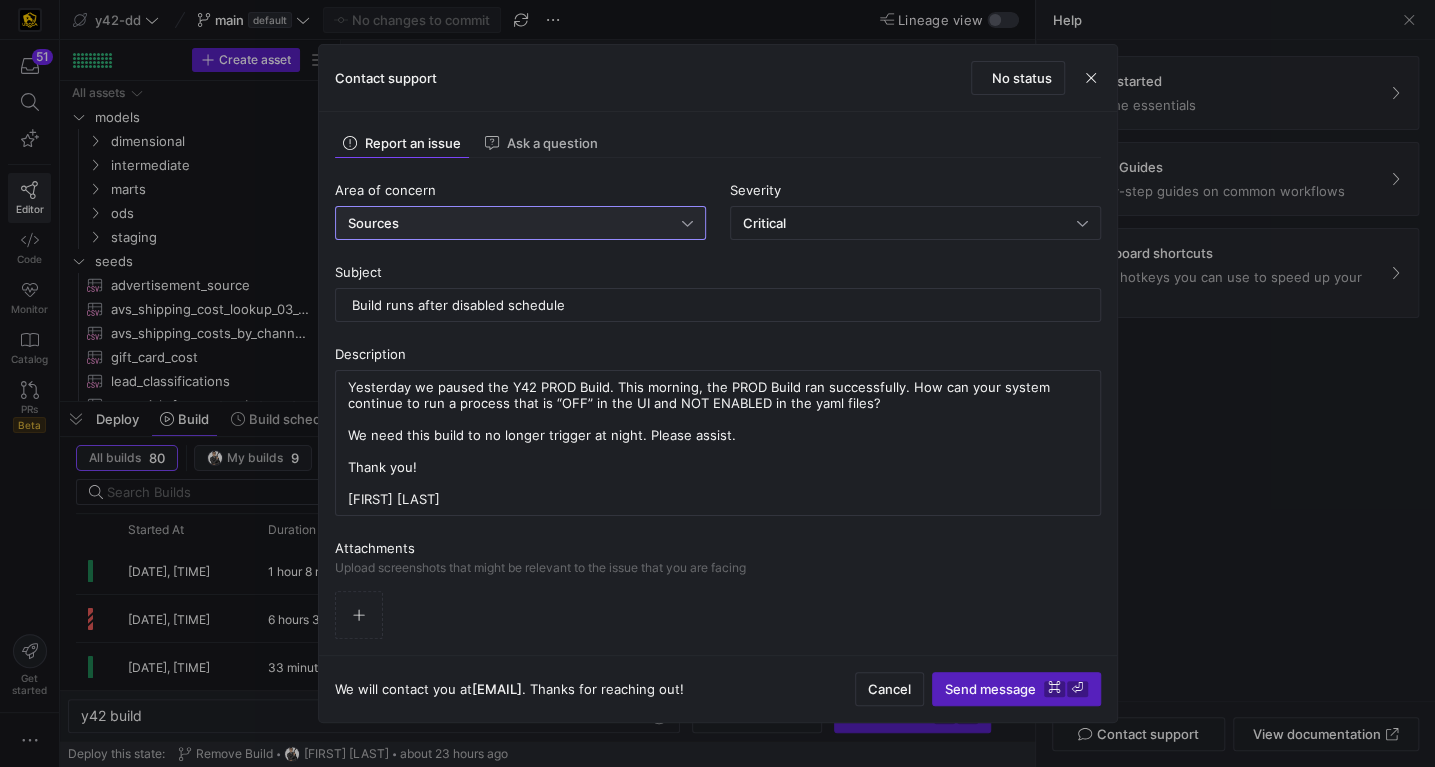 click on "Sources" at bounding box center (515, 223) 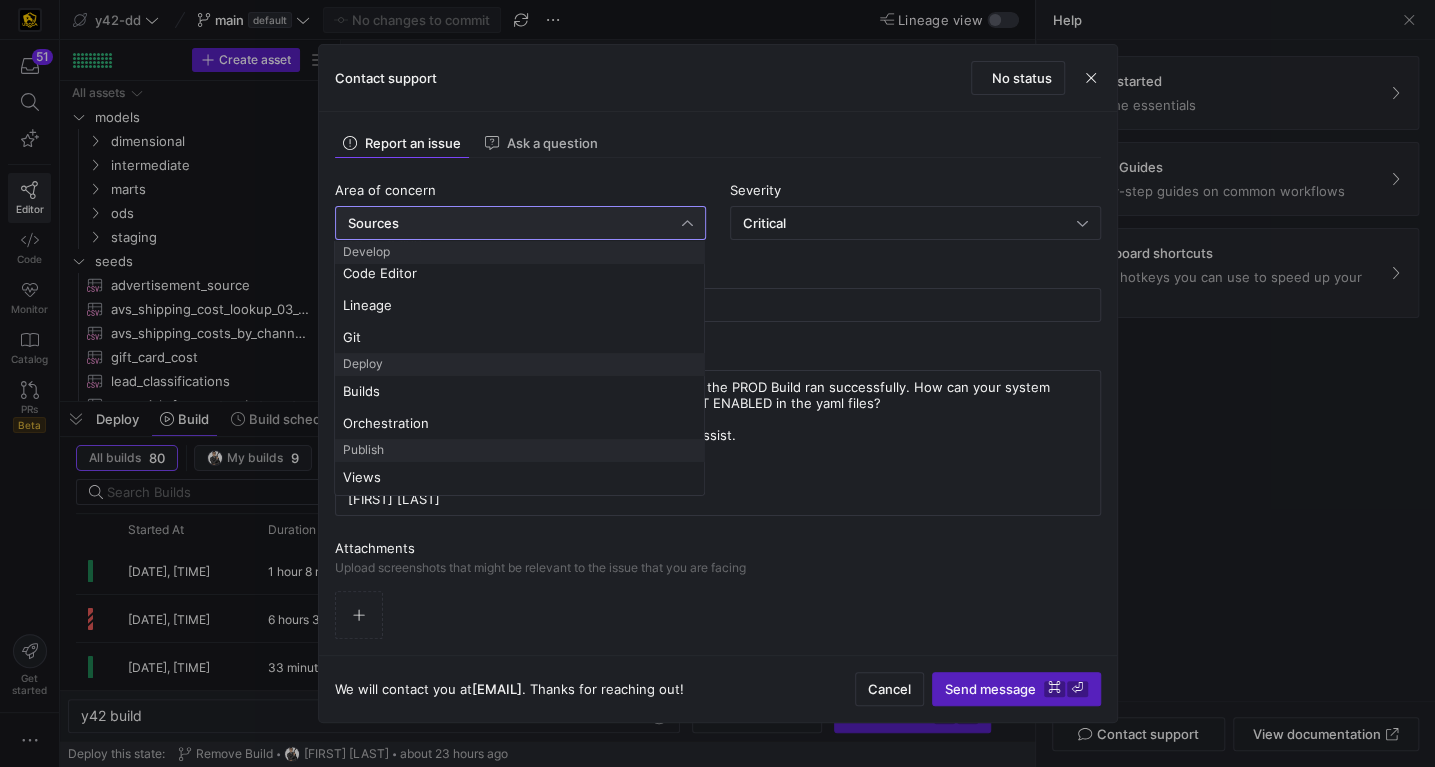 scroll, scrollTop: 133, scrollLeft: 0, axis: vertical 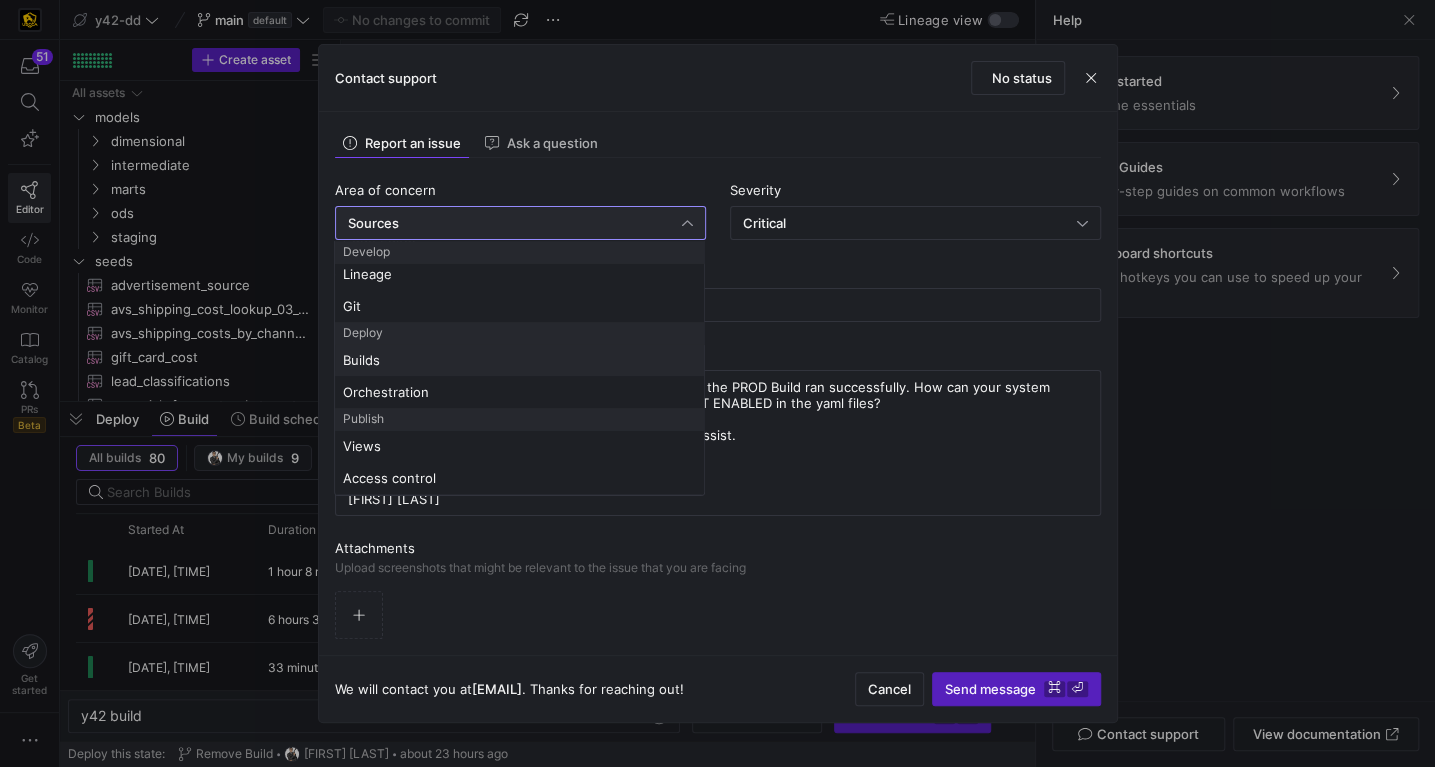 click on "Builds" at bounding box center [519, 360] 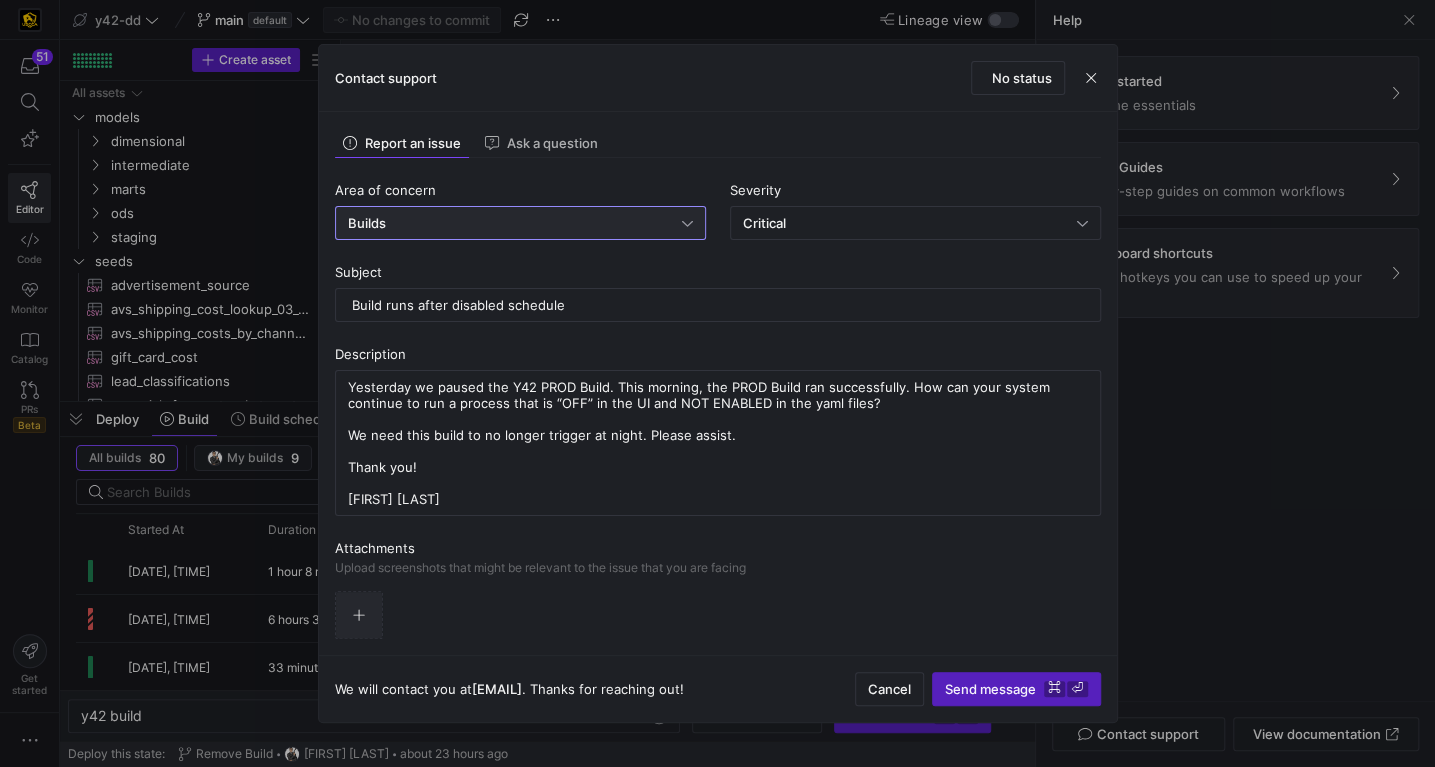 click at bounding box center (359, 615) 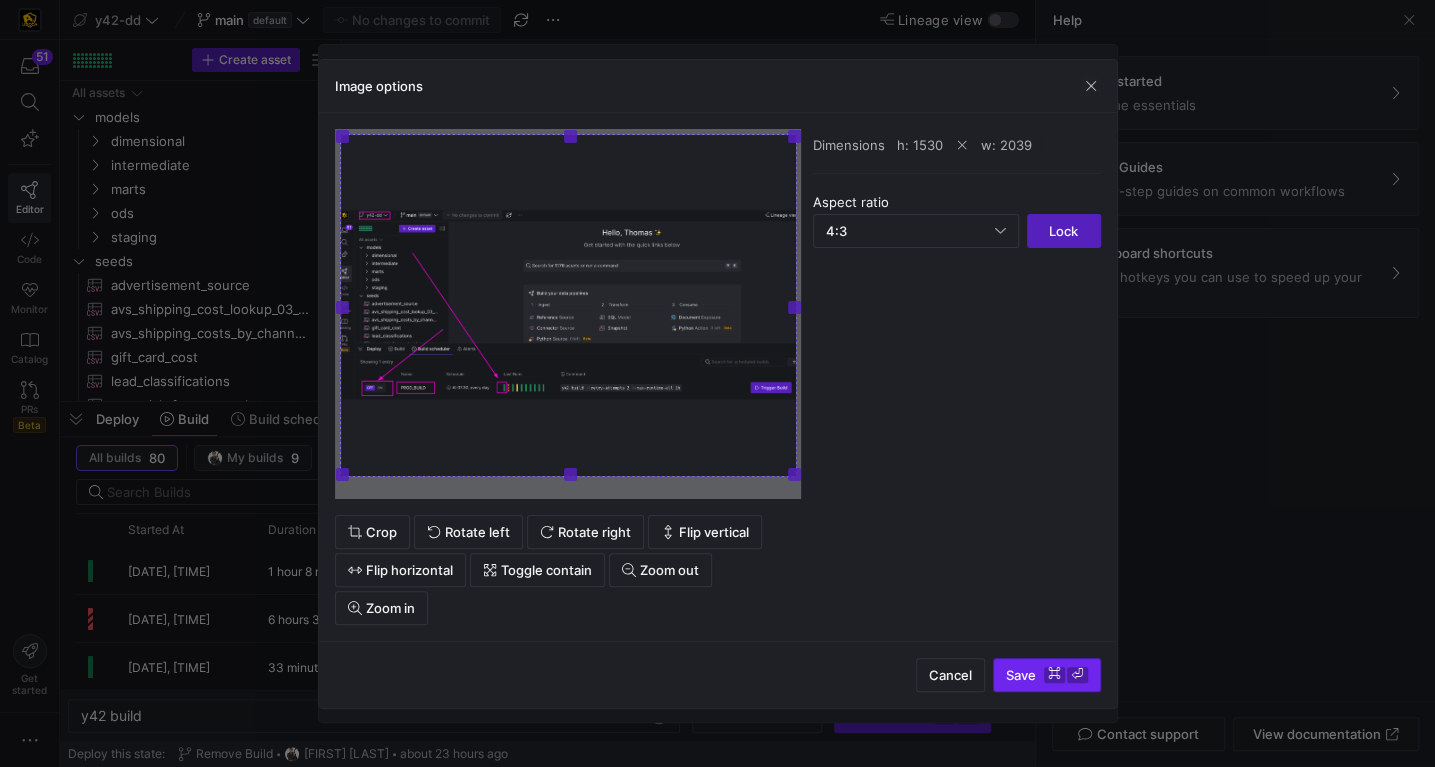click on "Save  ⌘ ⏎" at bounding box center (1047, 675) 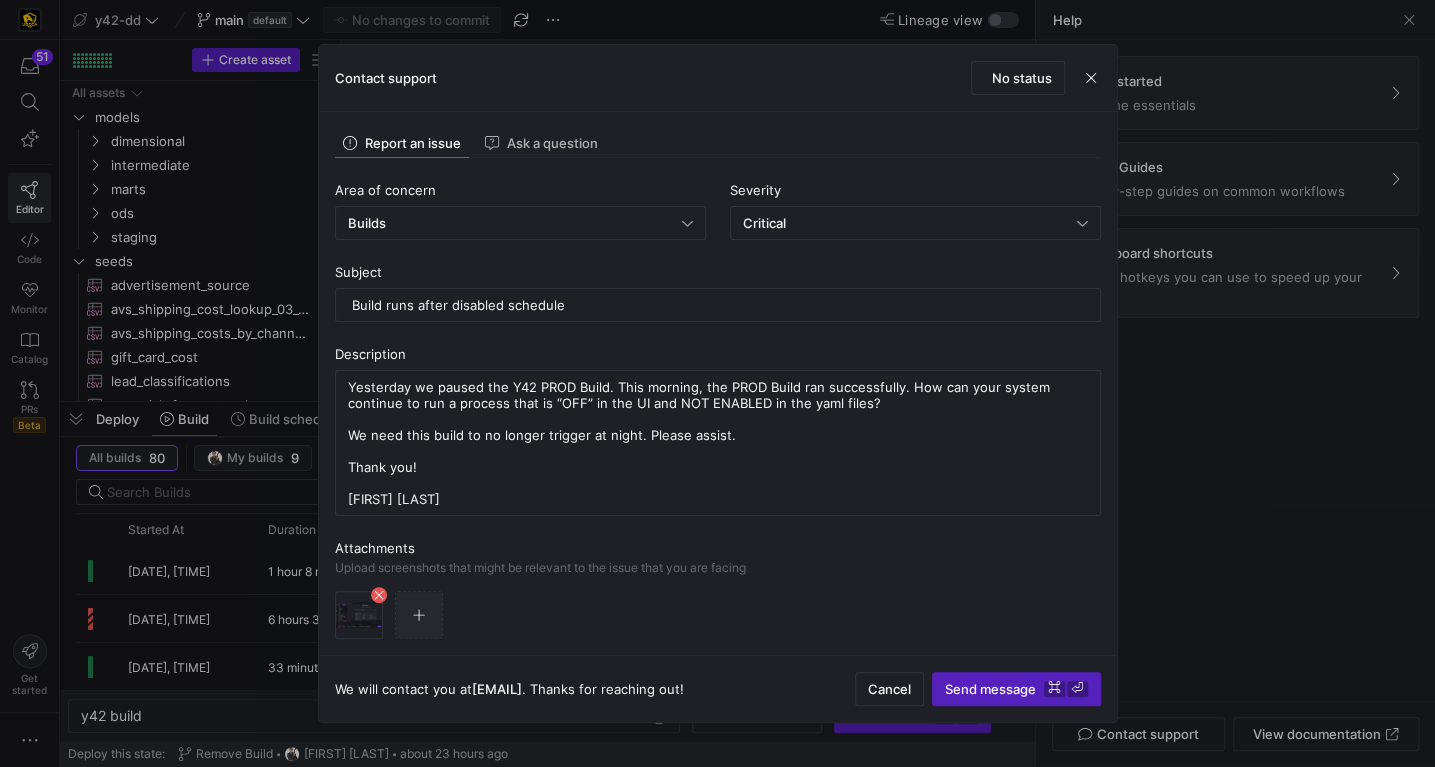click 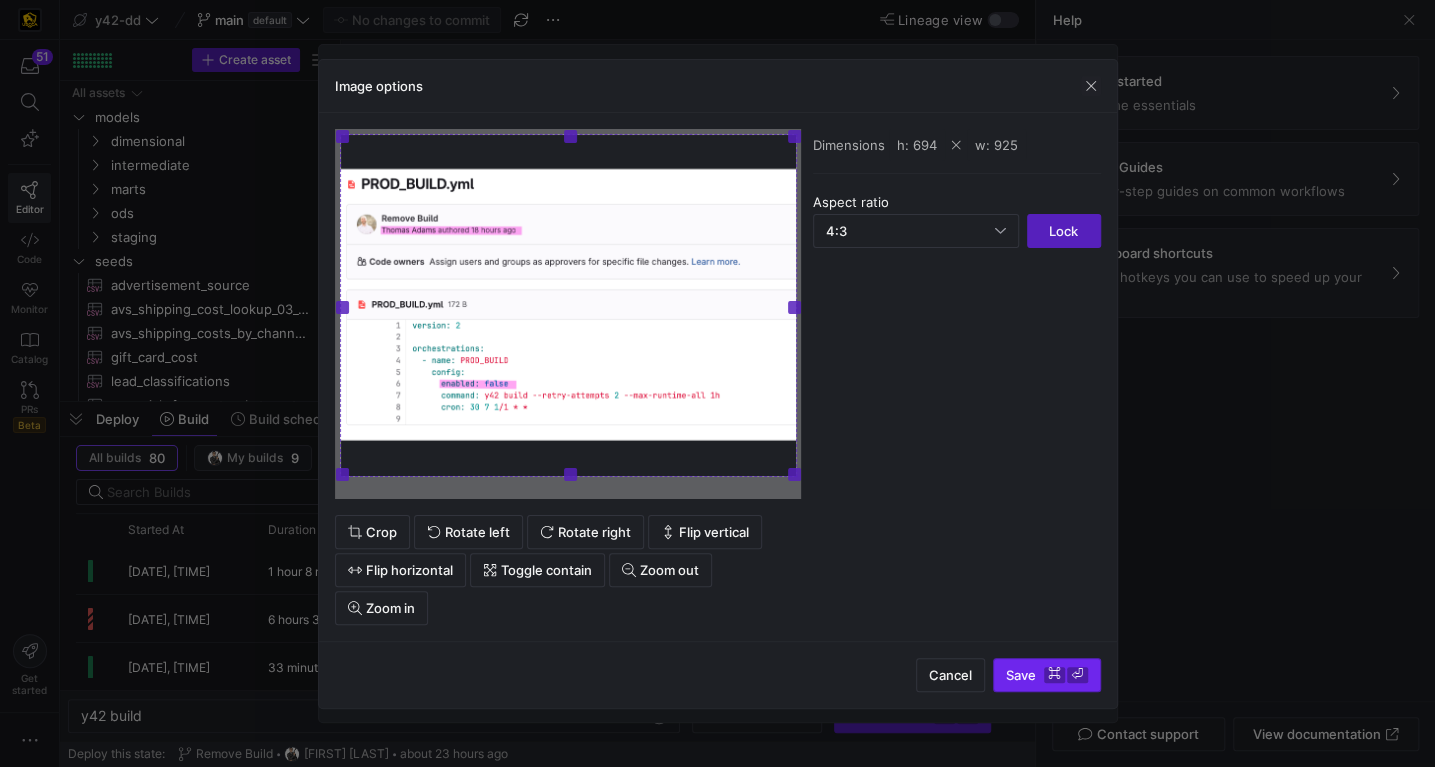 click on "Save  ⌘ ⏎" at bounding box center (1047, 675) 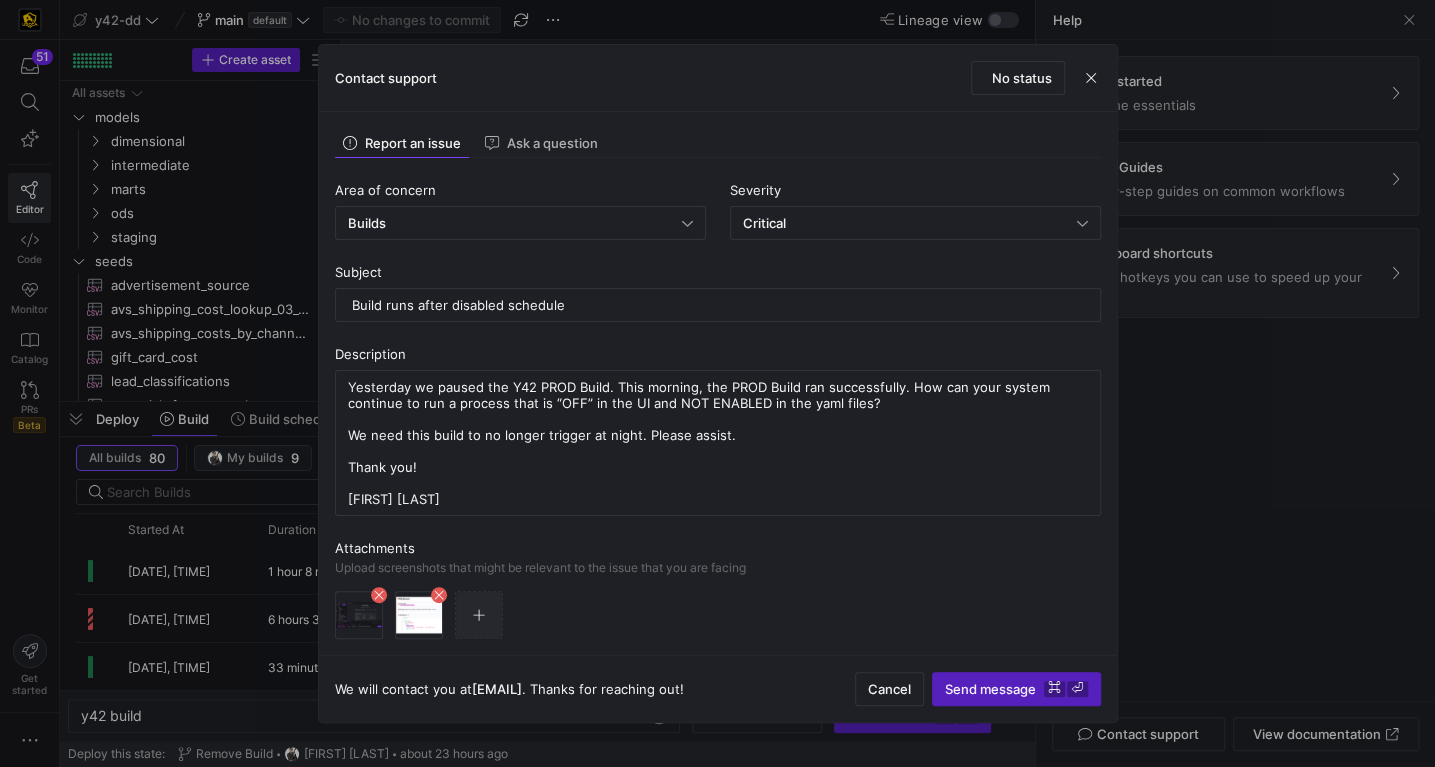 click at bounding box center (479, 615) 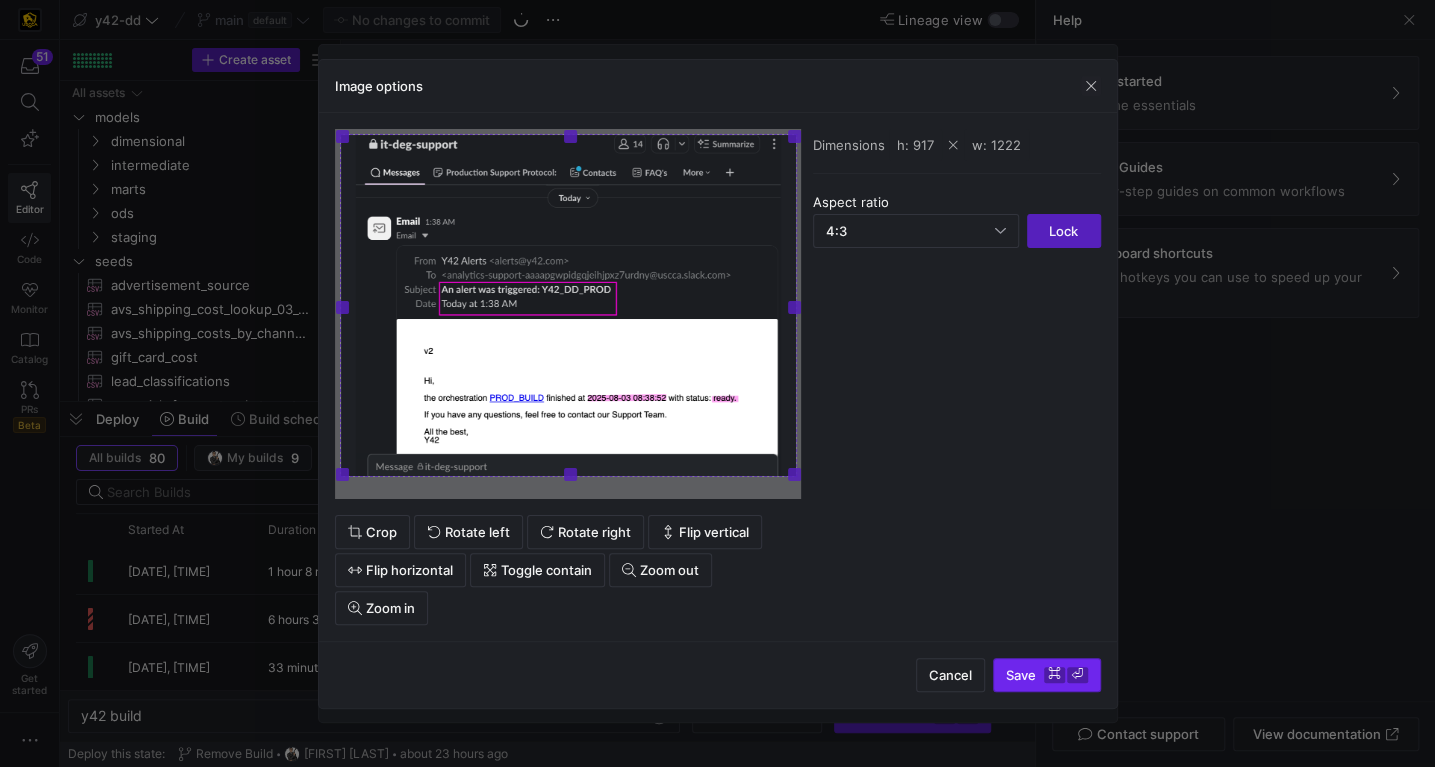 click at bounding box center (1047, 675) 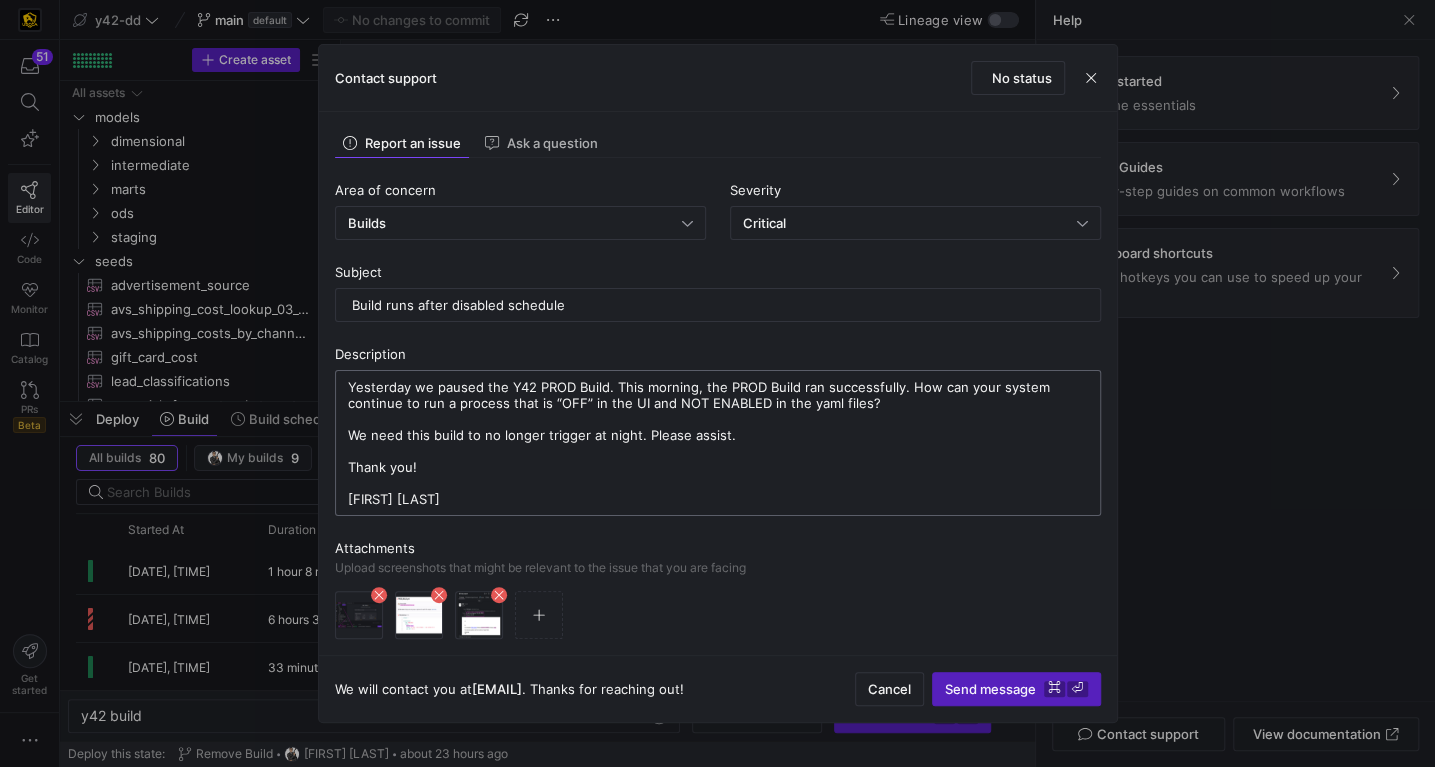 click on "Yesterday we paused the Y42 PROD Build. This morning, the PROD Build ran successfully. How can your system continue to run a process that is “OFF” in the UI and NOT ENABLED in the yaml files?
We need this build to no longer trigger at night. Please assist.
Thank you!
[FIRST] [LAST]" at bounding box center (718, 443) 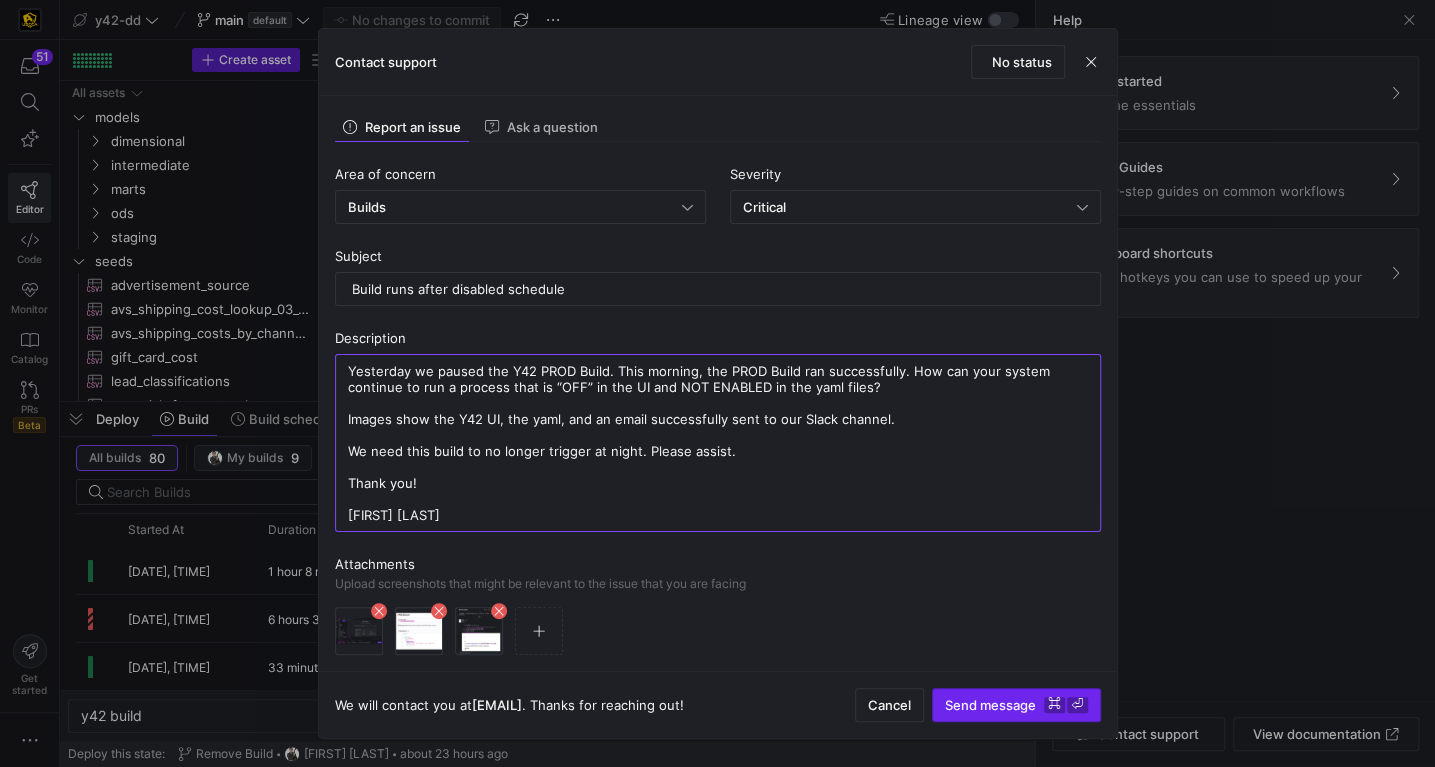 type on "Yesterday we paused the Y42 PROD Build. This morning, the PROD Build ran successfully. How can your system continue to run a process that is “OFF” in the UI and NOT ENABLED in the yaml files?
Images show the Y42 UI, the yaml, and an email successfully sent to our Slack channel.
We need this build to no longer trigger at night. Please assist.
Thank you!
[FIRST] [LAST]" 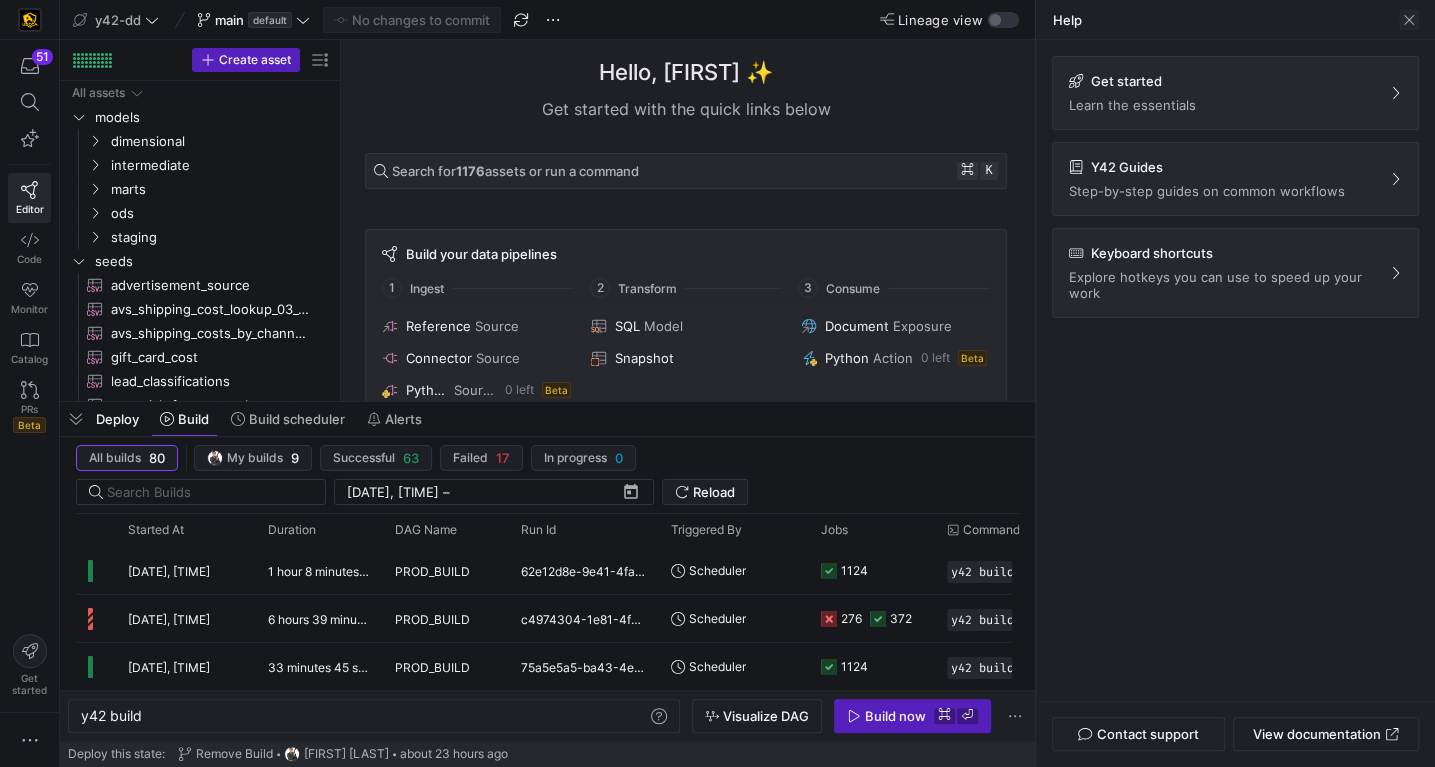 click 